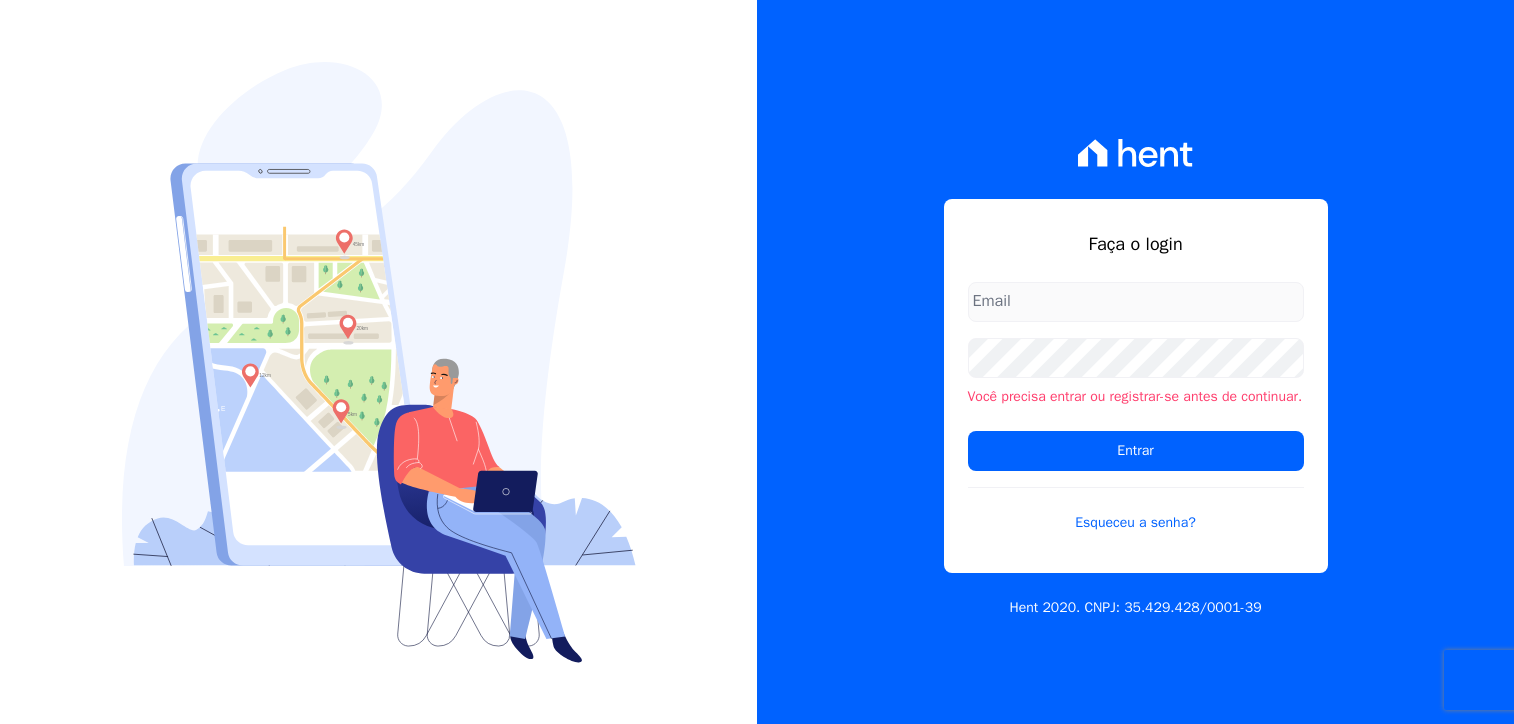 scroll, scrollTop: 0, scrollLeft: 0, axis: both 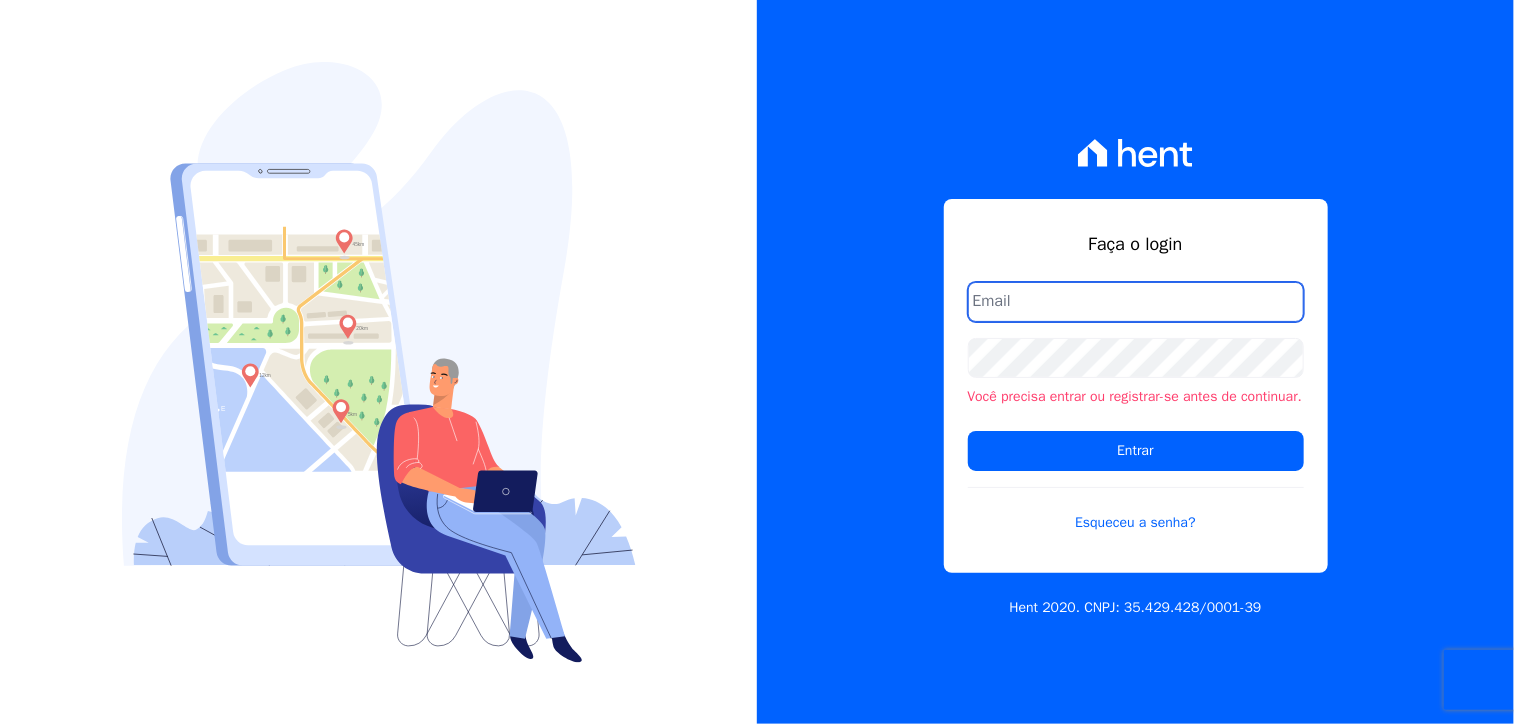 type on "[PERSON_NAME][EMAIL_ADDRESS][DOMAIN_NAME]" 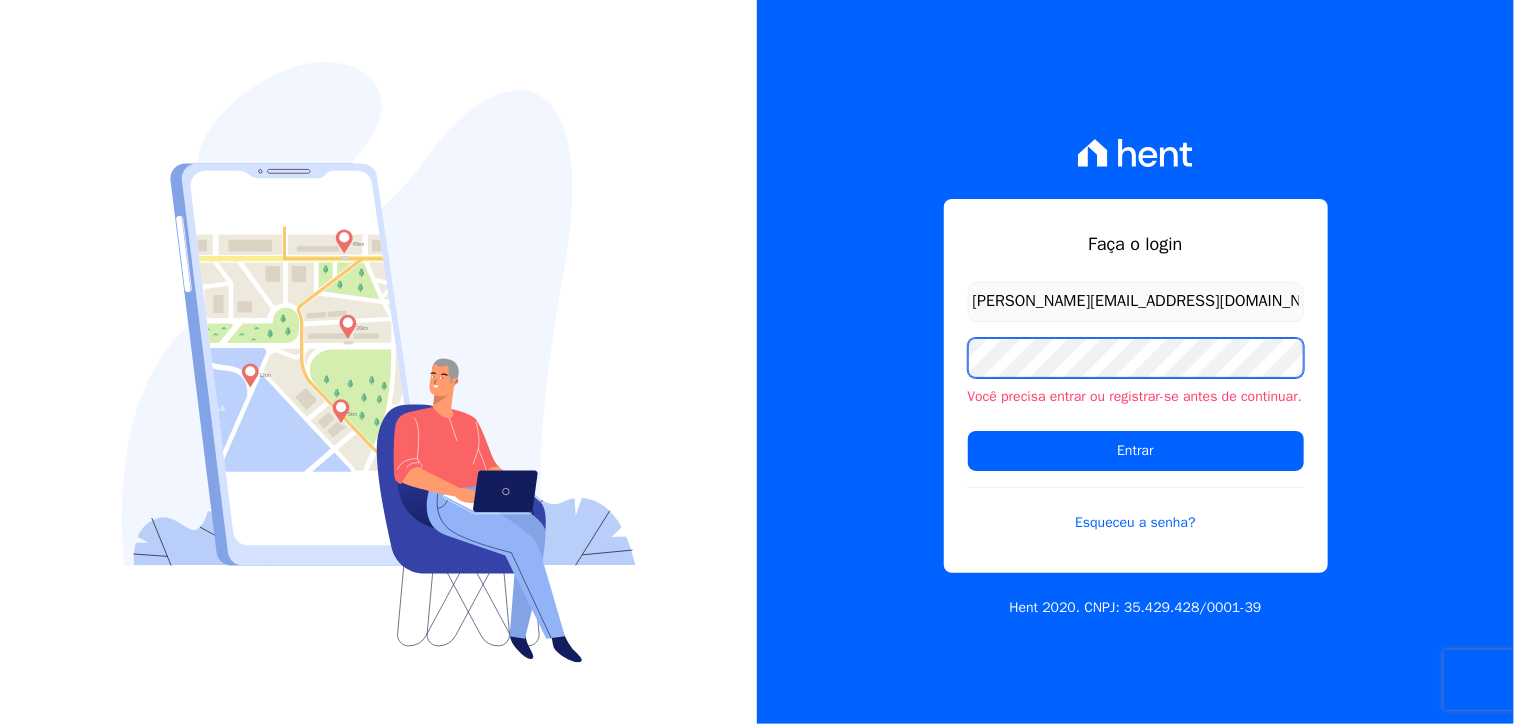 click on "Faça o login
[PERSON_NAME][EMAIL_ADDRESS][DOMAIN_NAME]
Você precisa entrar ou registrar-se antes de continuar.
Entrar
Esqueceu a senha?
Hent 2020. CNPJ: 35.429.428/0001-39" at bounding box center (757, 362) 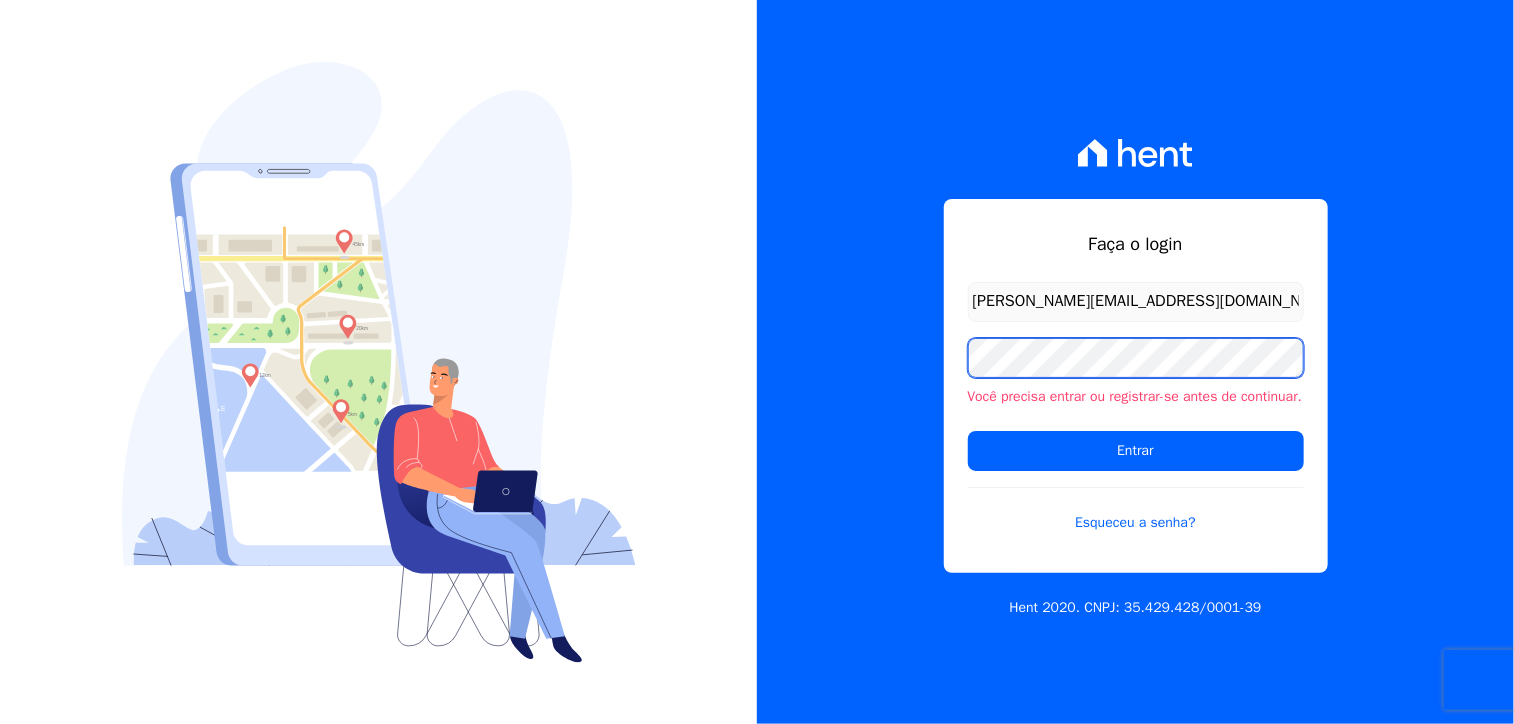 click on "Entrar" at bounding box center [1136, 451] 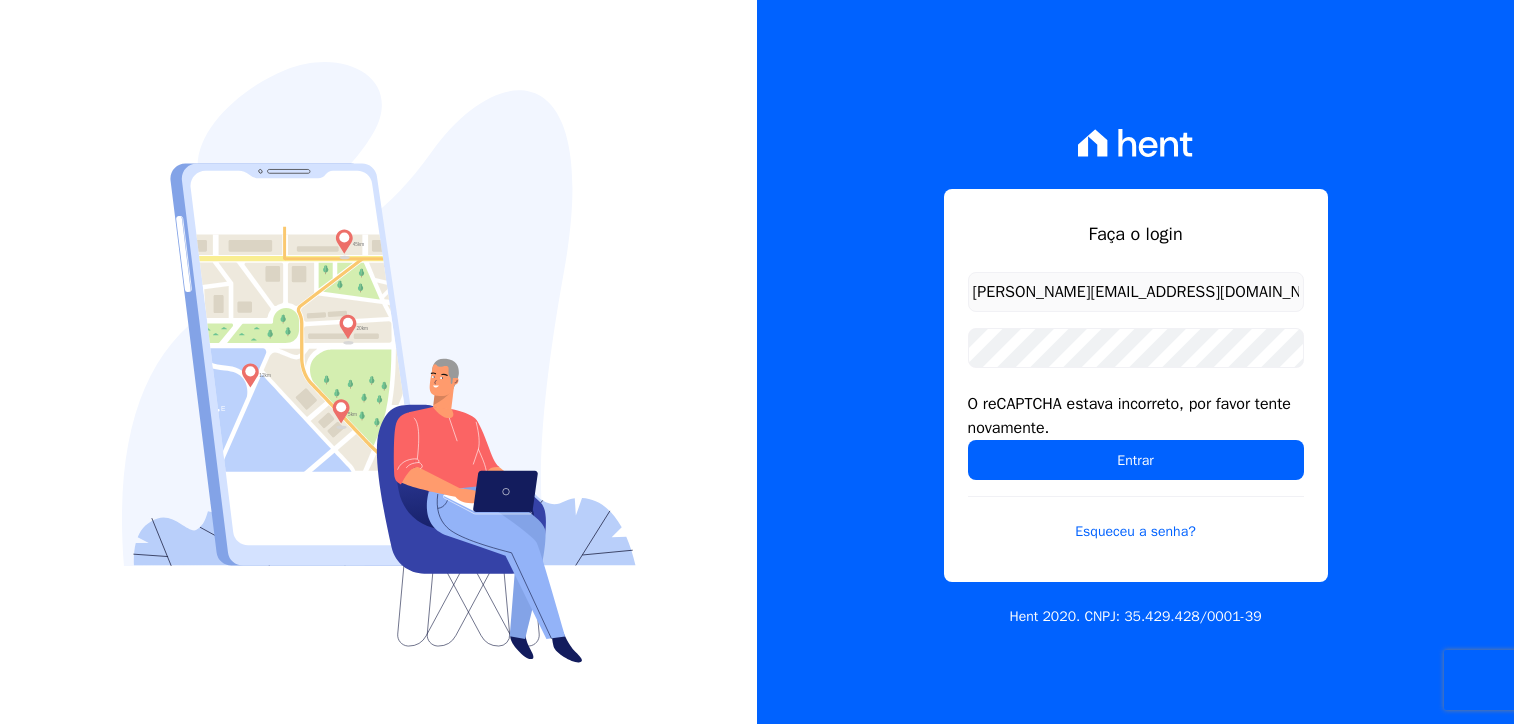 scroll, scrollTop: 0, scrollLeft: 0, axis: both 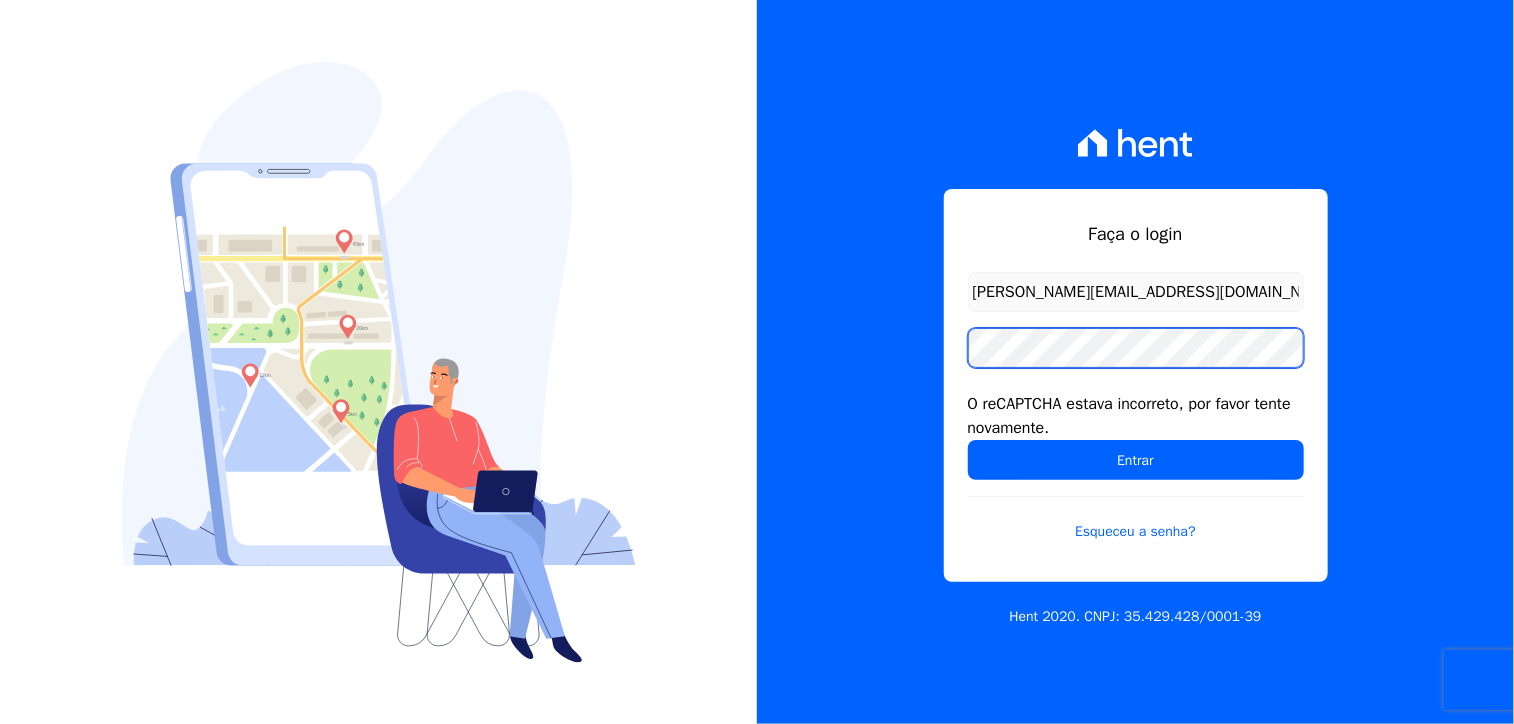 click on "Faça o login
[PERSON_NAME][EMAIL_ADDRESS][DOMAIN_NAME]
O reCAPTCHA estava incorreto, por favor tente novamente.
Entrar
Esqueceu a senha?
Hent 2020. CNPJ: 35.429.428/0001-39" at bounding box center [1135, 362] 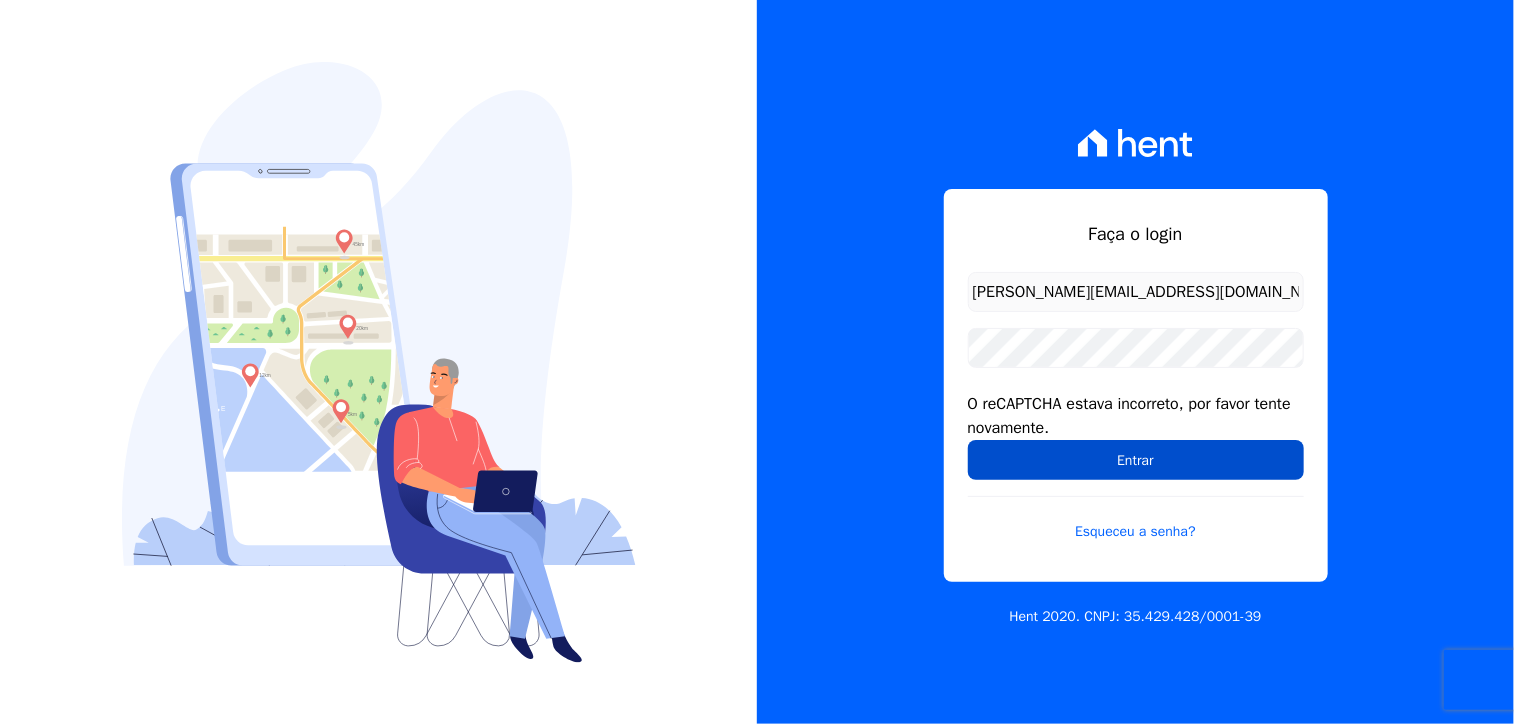 click on "Entrar" at bounding box center [1136, 460] 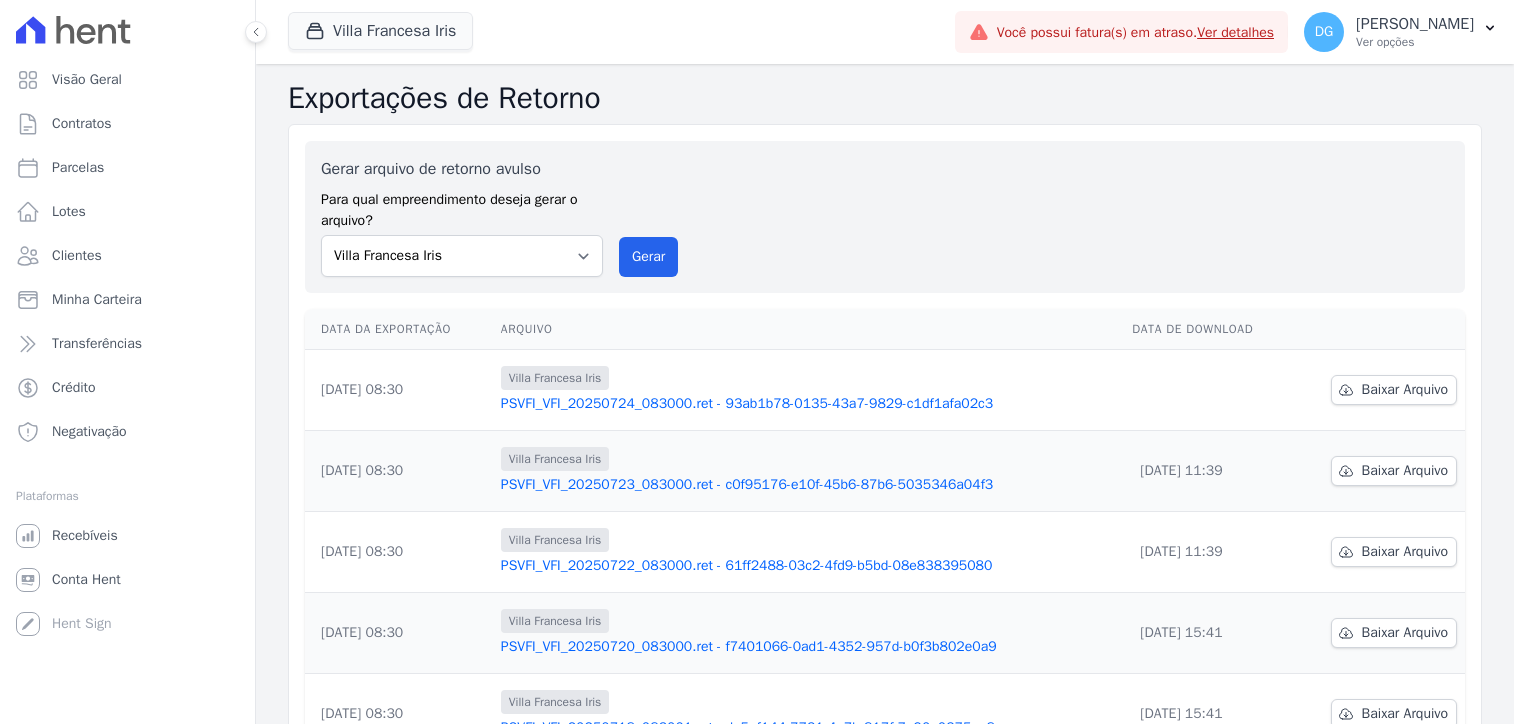 scroll, scrollTop: 0, scrollLeft: 0, axis: both 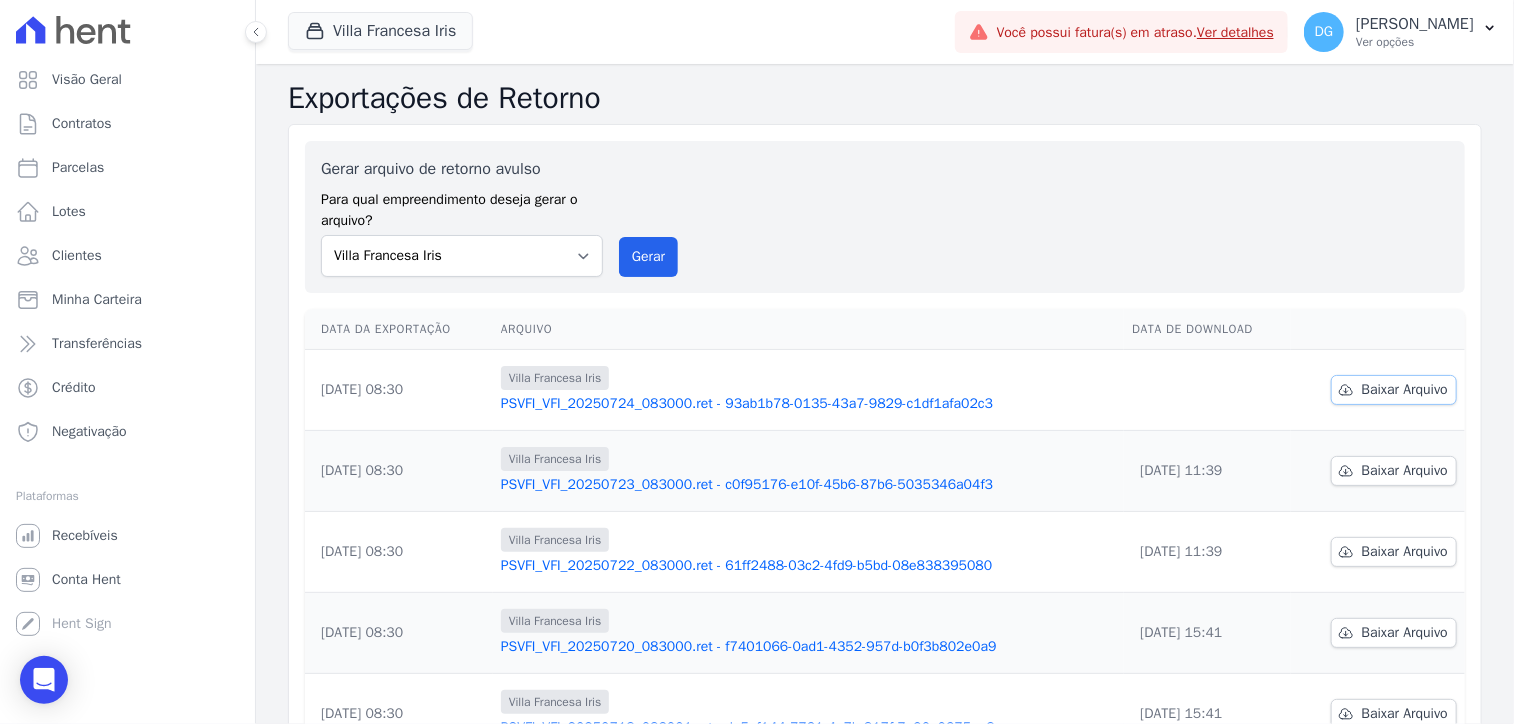 click on "Baixar Arquivo" at bounding box center [1405, 390] 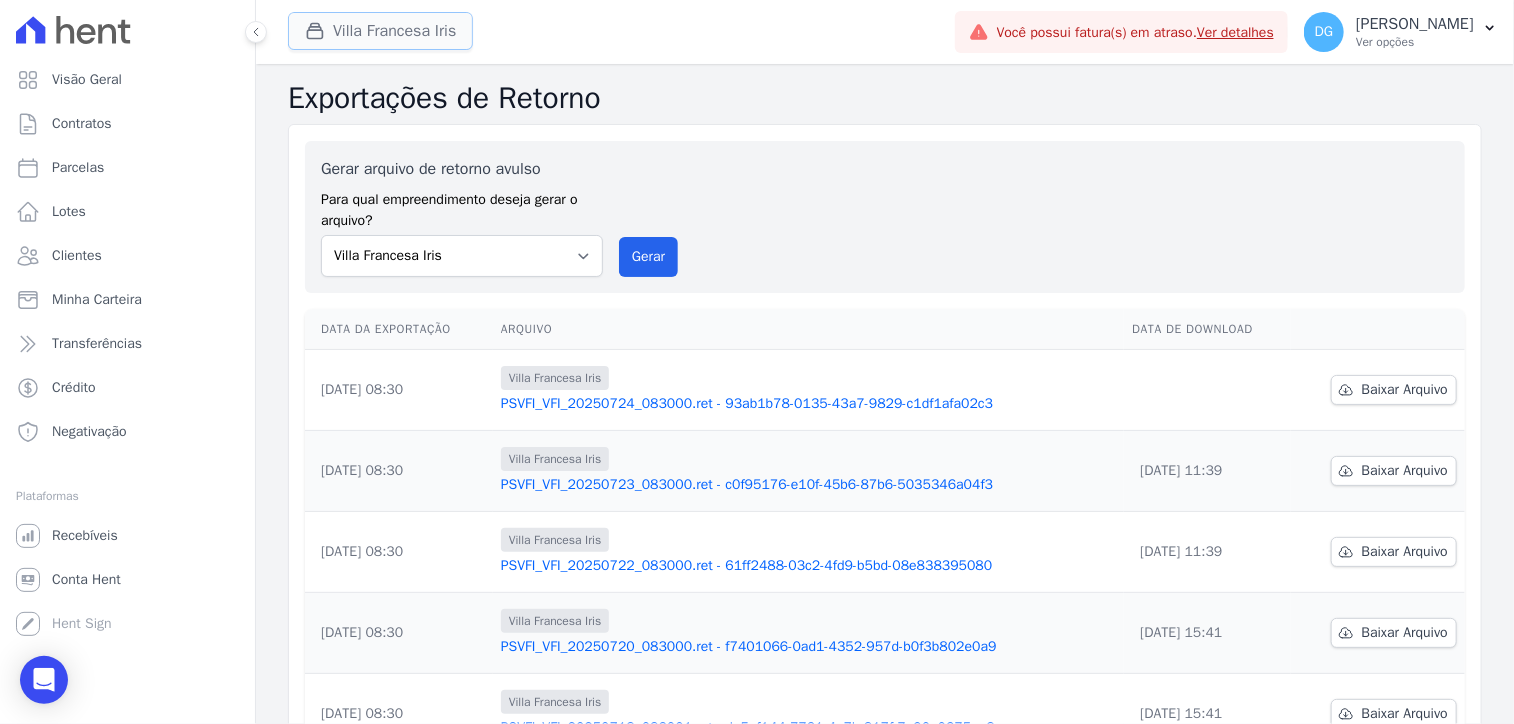 drag, startPoint x: 329, startPoint y: 32, endPoint x: 338, endPoint y: 27, distance: 10.29563 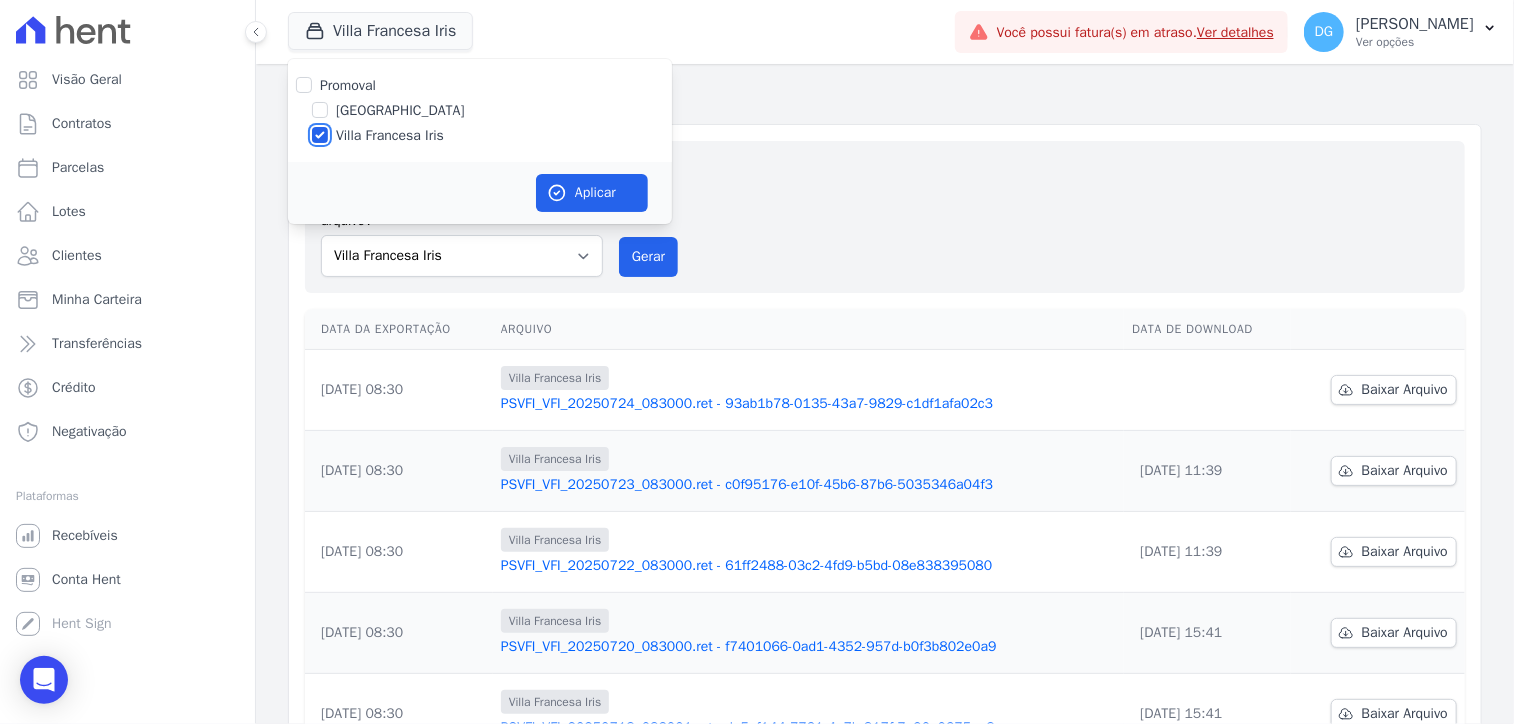click on "Villa Francesa Iris" at bounding box center [320, 135] 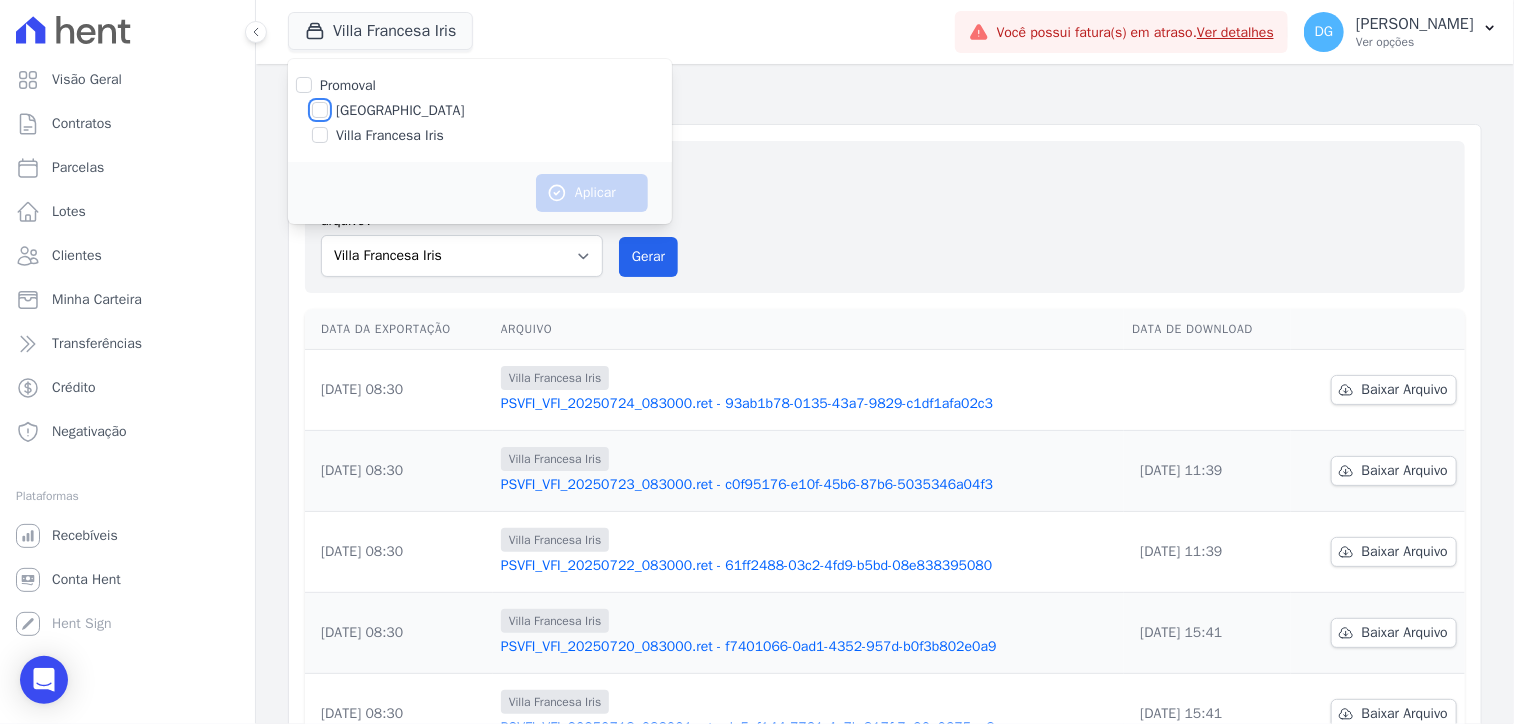 click on "France" at bounding box center (320, 110) 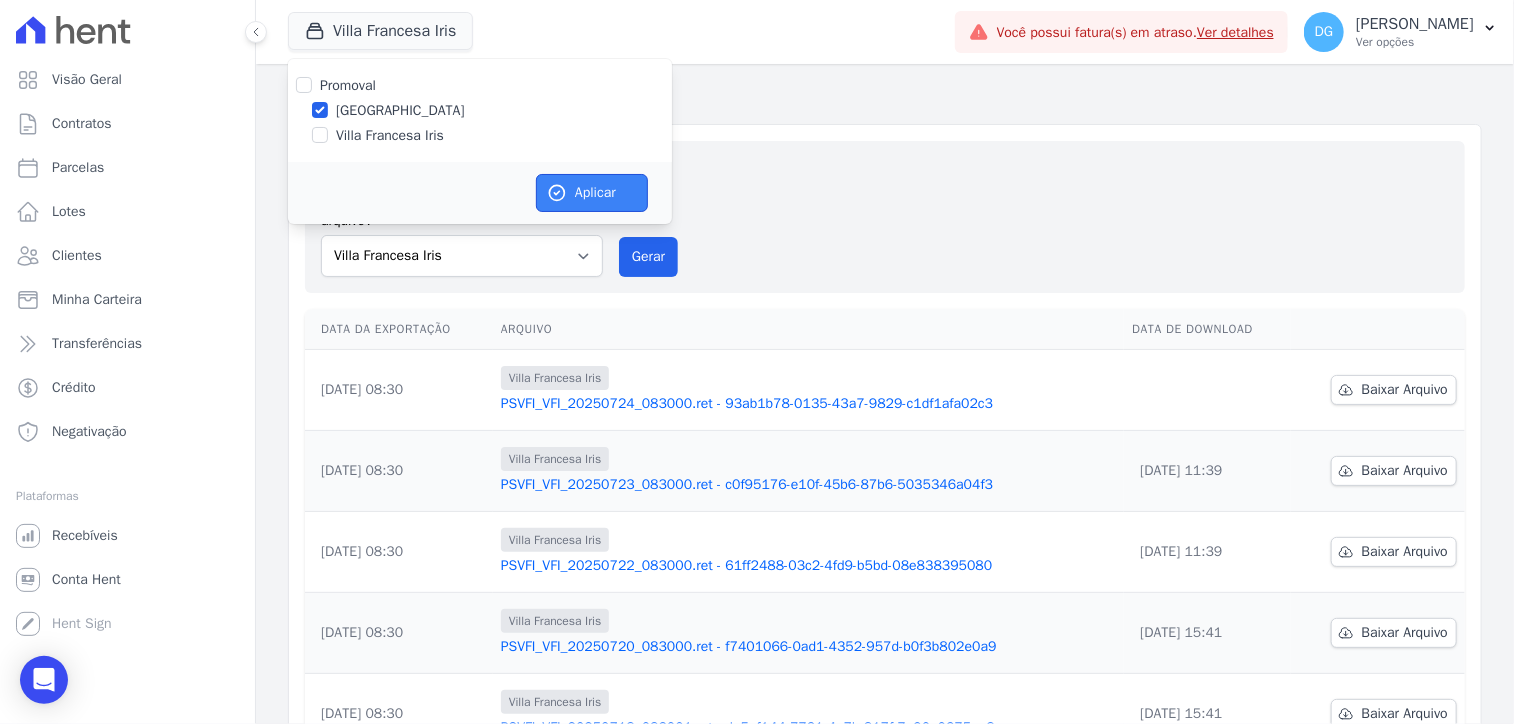 click on "Aplicar" at bounding box center [592, 193] 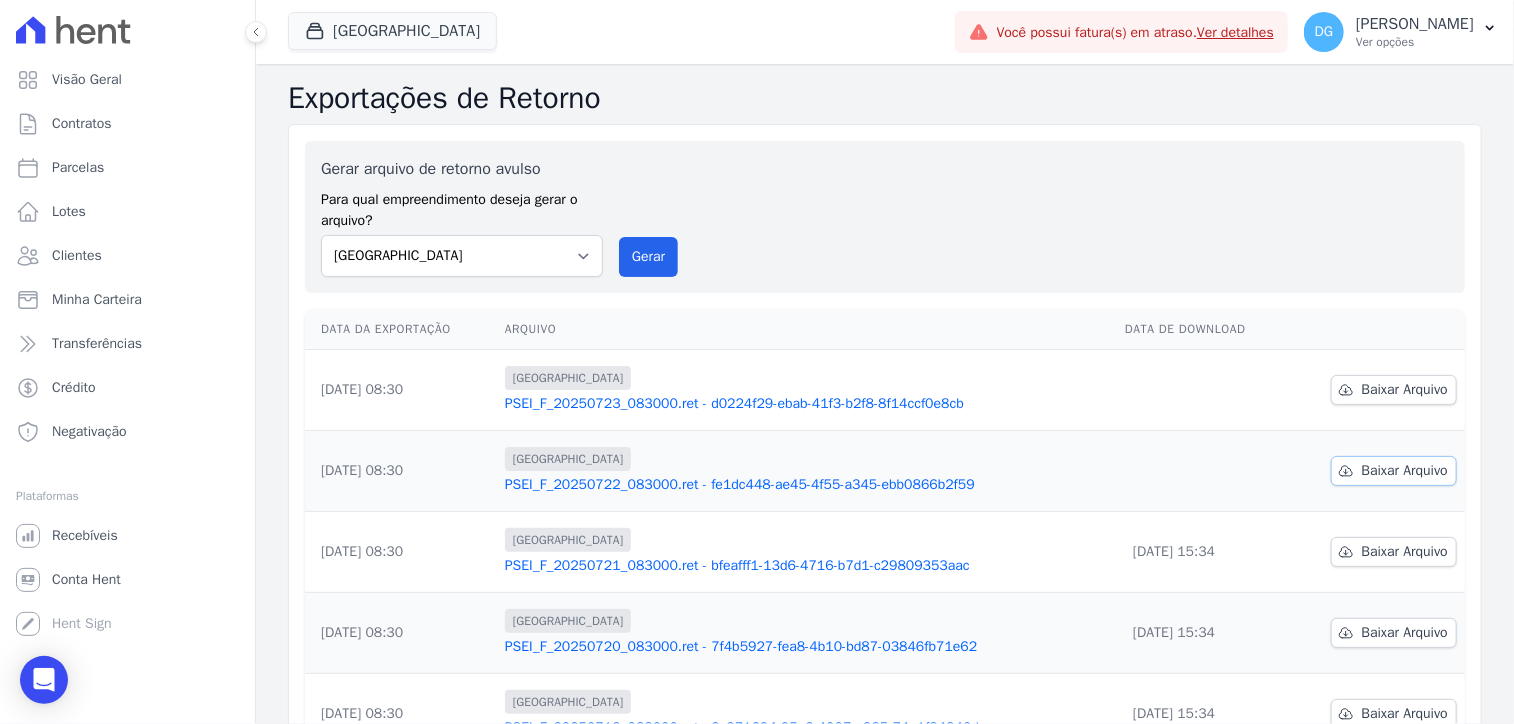 click on "Baixar Arquivo" at bounding box center [1405, 471] 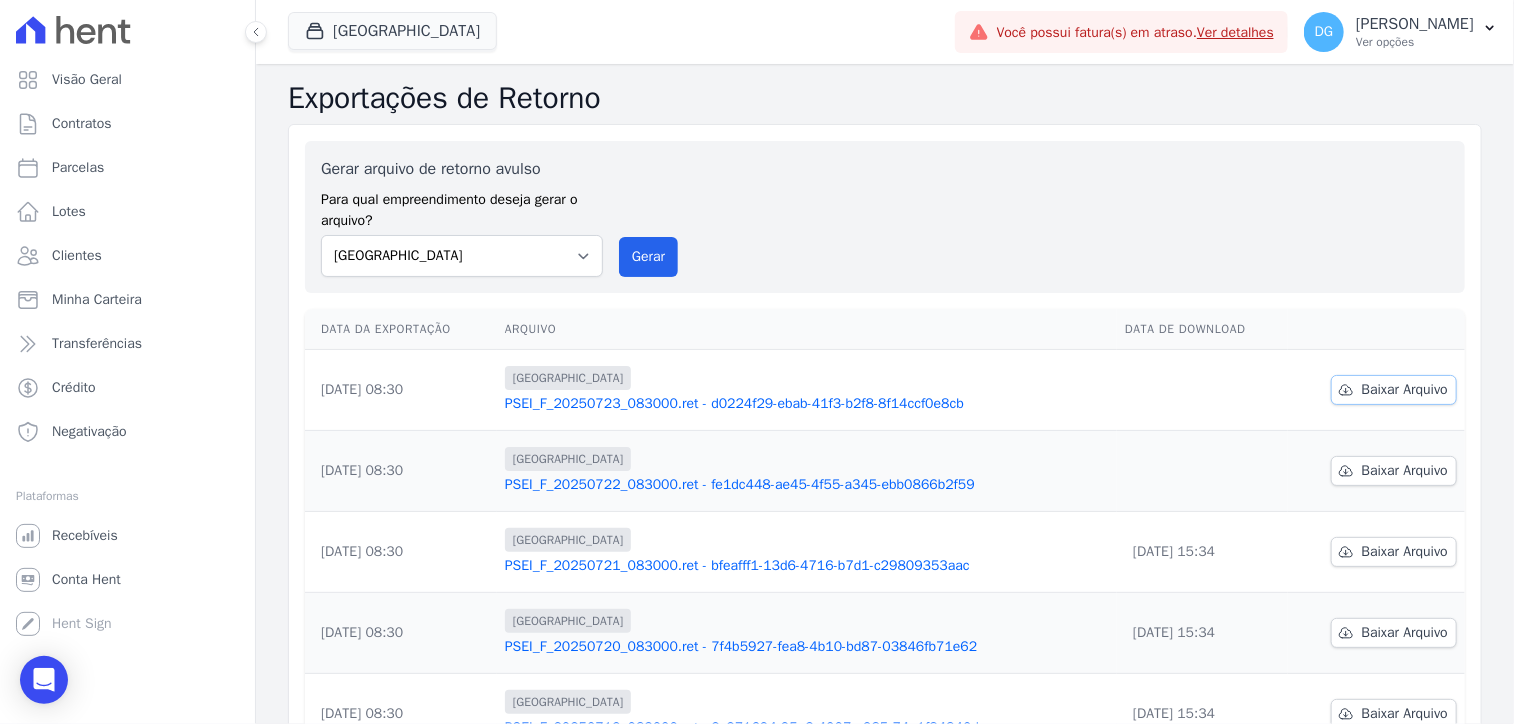 click on "Baixar Arquivo" at bounding box center (1405, 390) 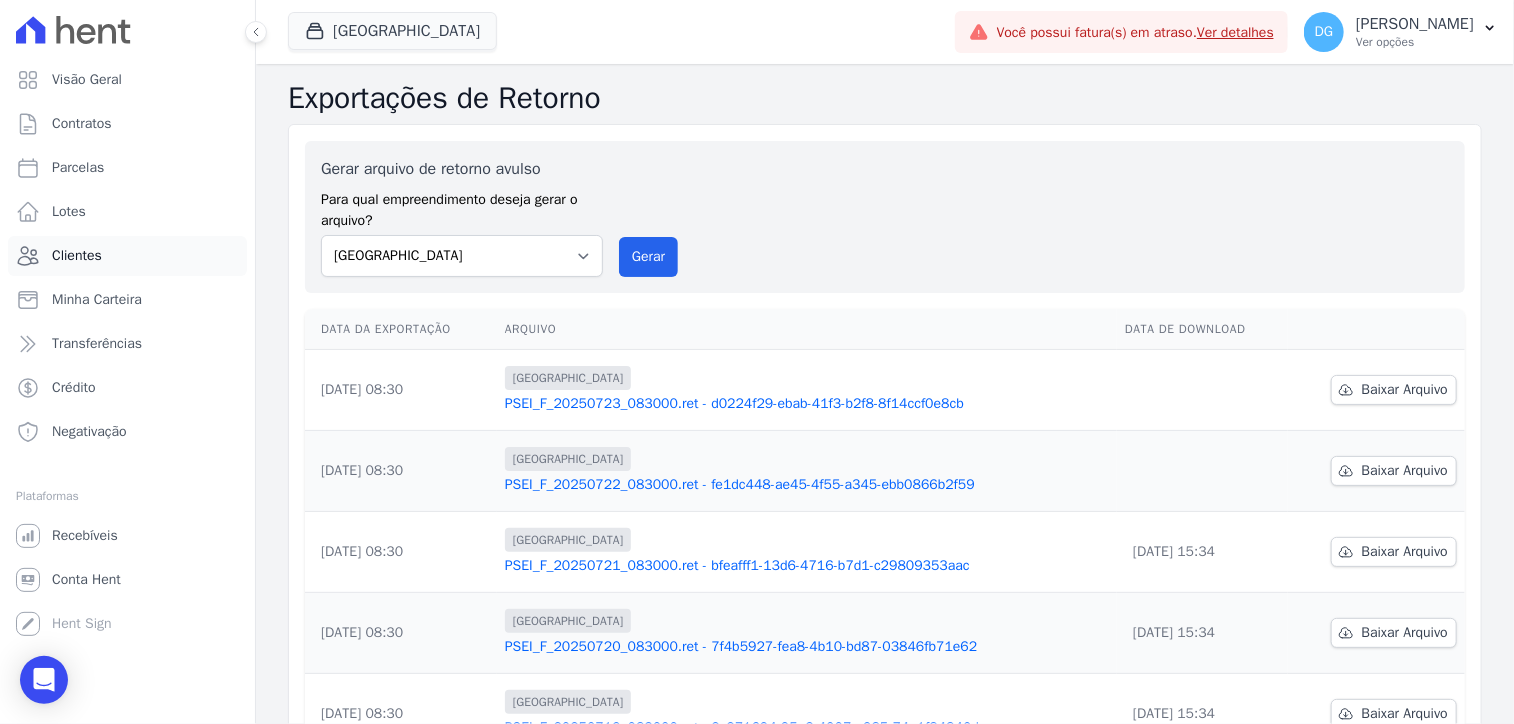 click on "Clientes" at bounding box center (77, 256) 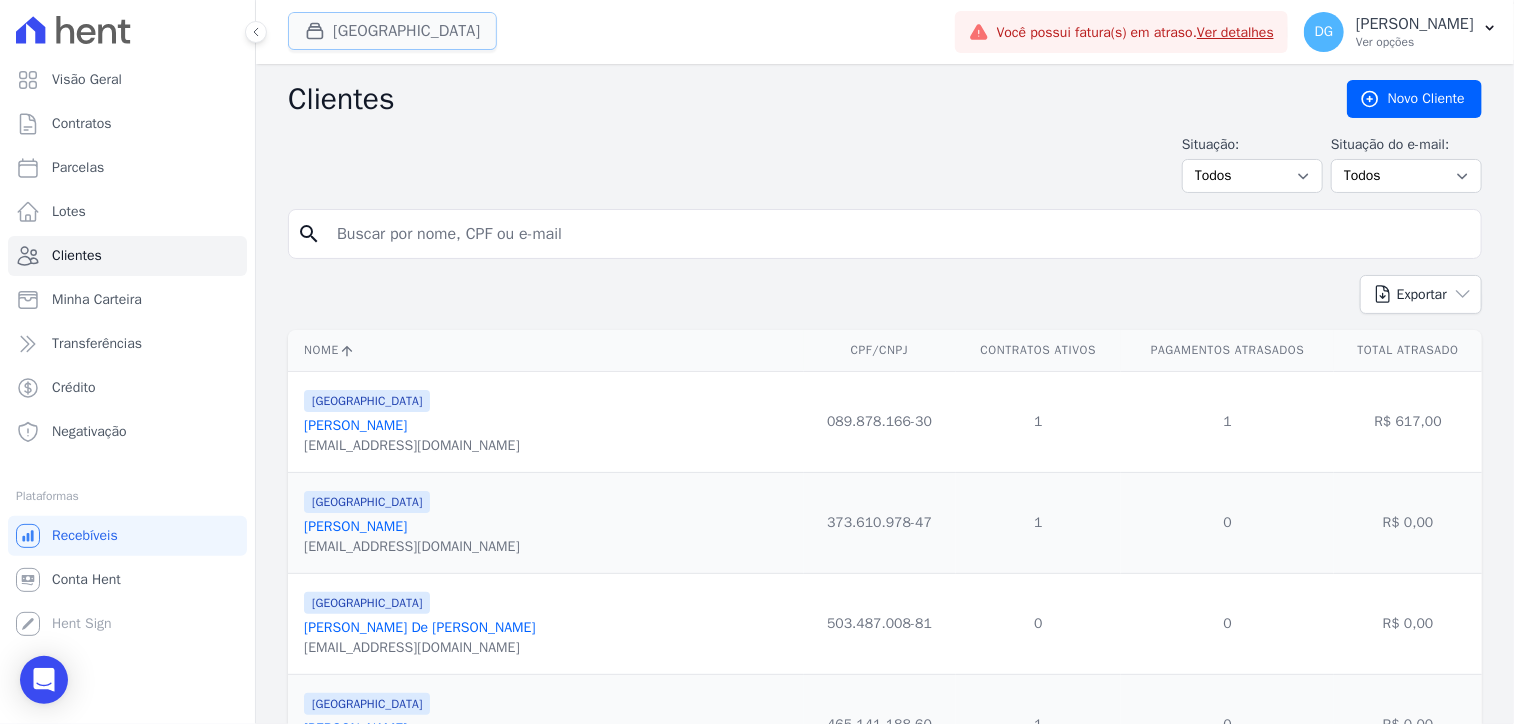 click on "France" at bounding box center [392, 31] 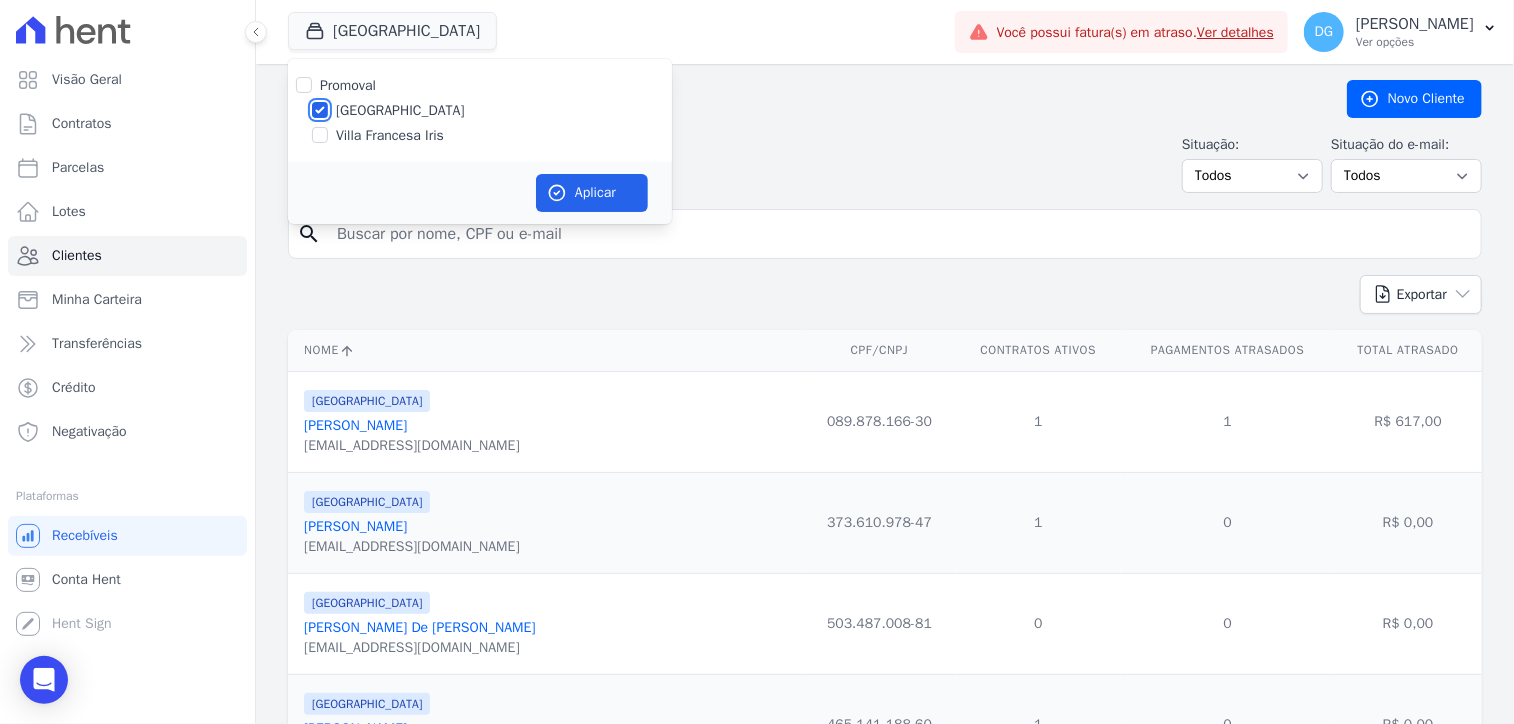 drag, startPoint x: 316, startPoint y: 107, endPoint x: 320, endPoint y: 129, distance: 22.36068 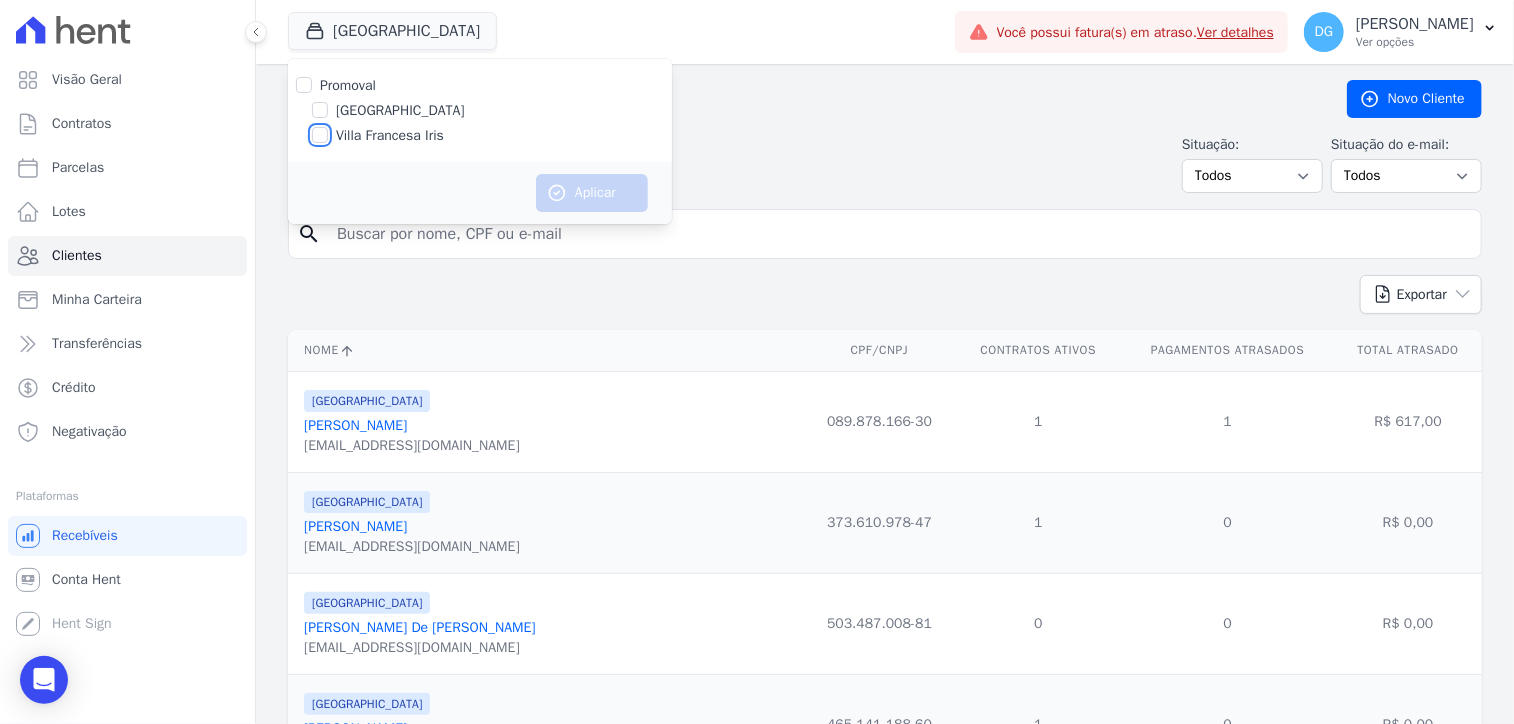 drag, startPoint x: 320, startPoint y: 129, endPoint x: 360, endPoint y: 158, distance: 49.40648 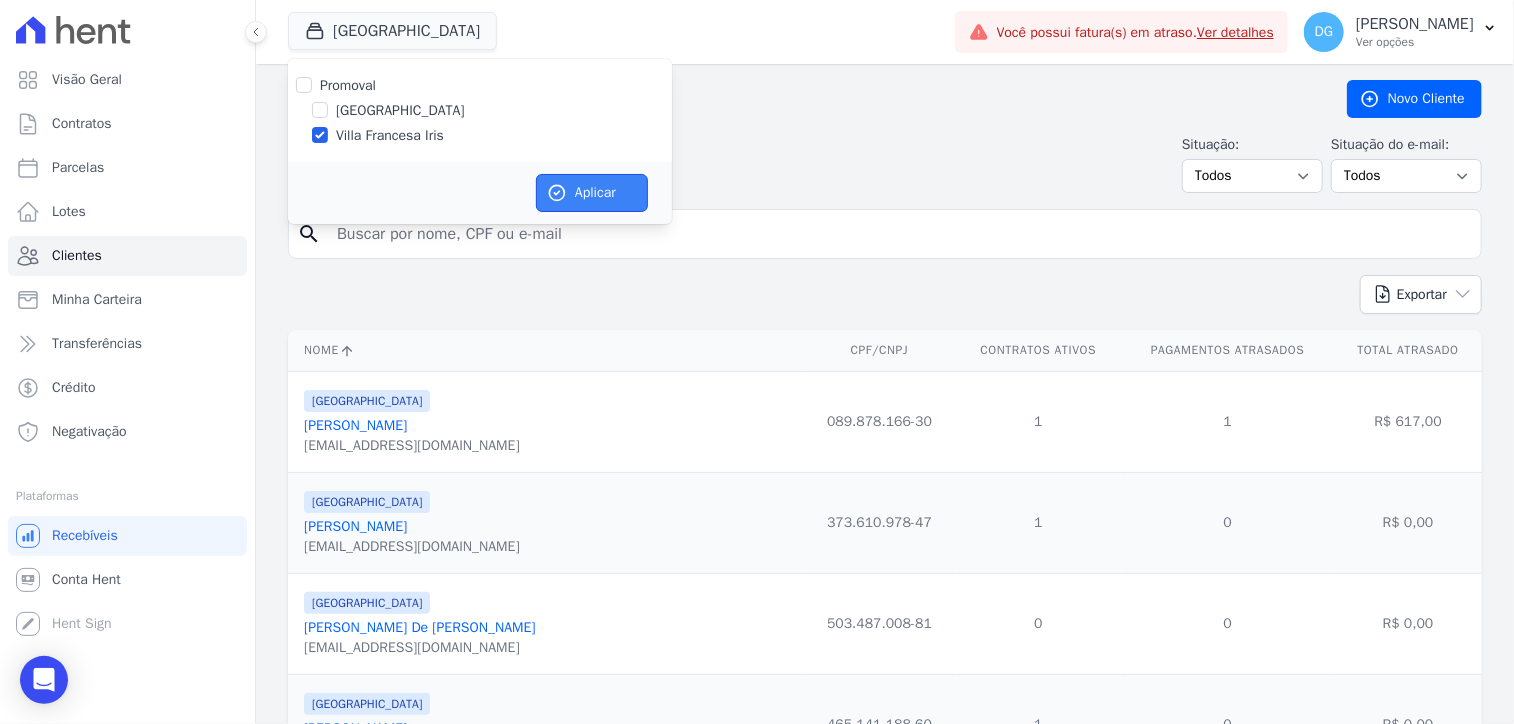 click on "Aplicar" at bounding box center [592, 193] 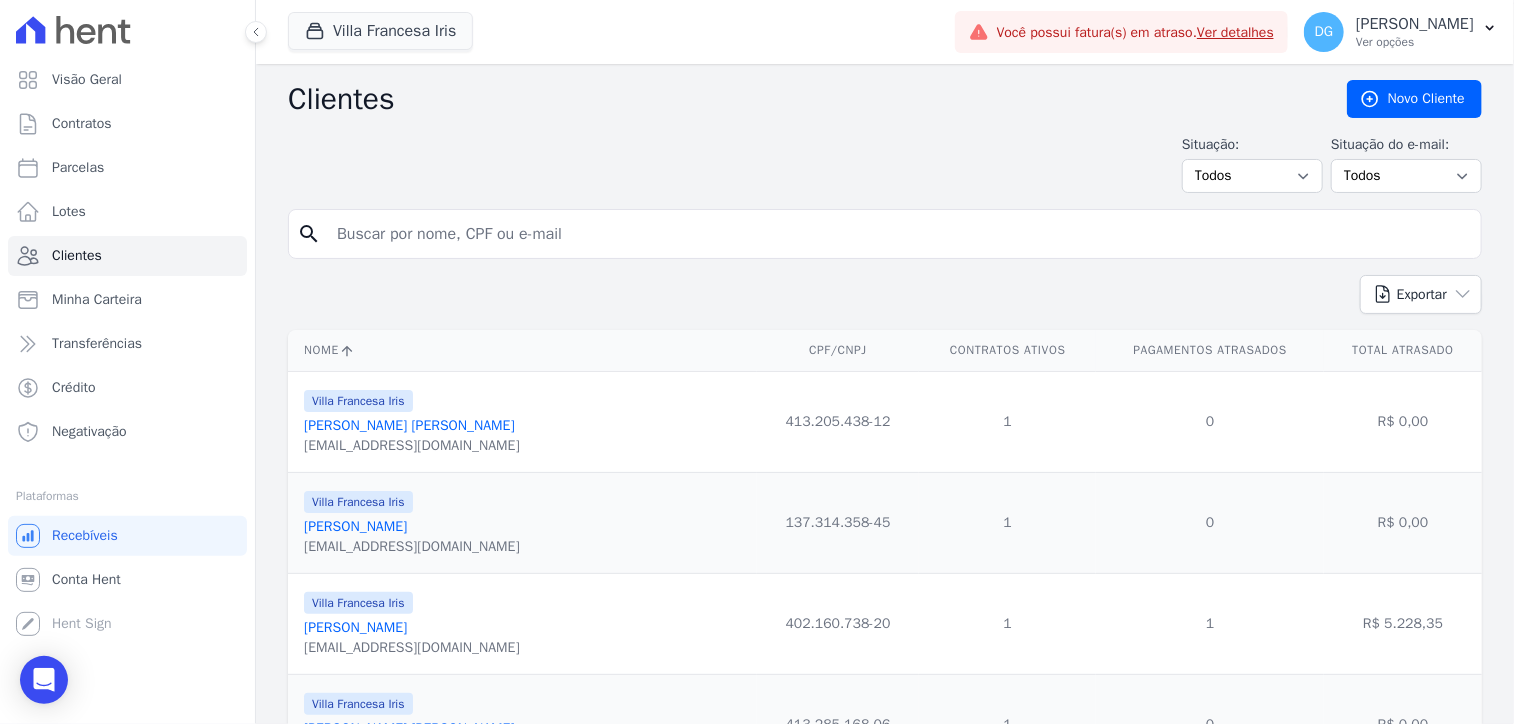 click at bounding box center [899, 234] 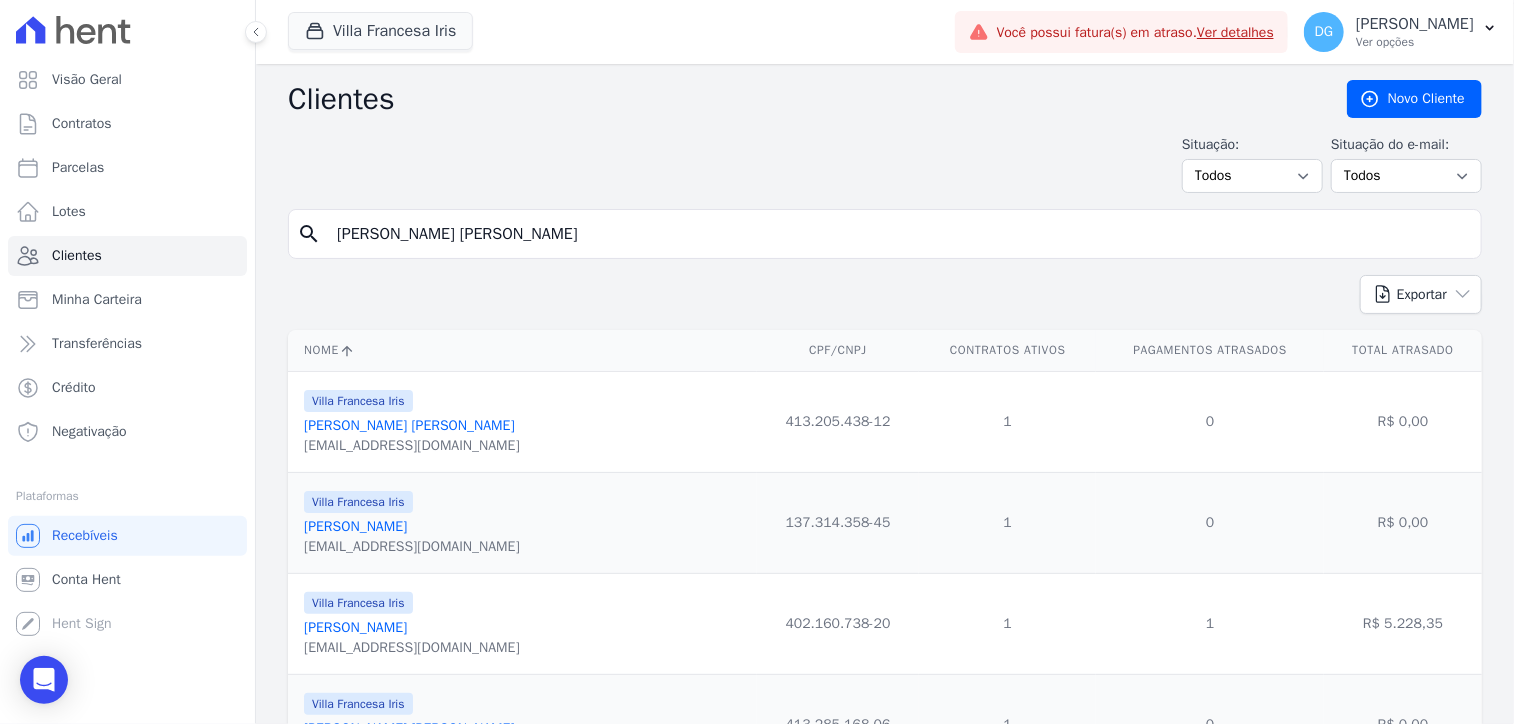 type on "LUCAS HENRIQUE ARAUJO SILVA" 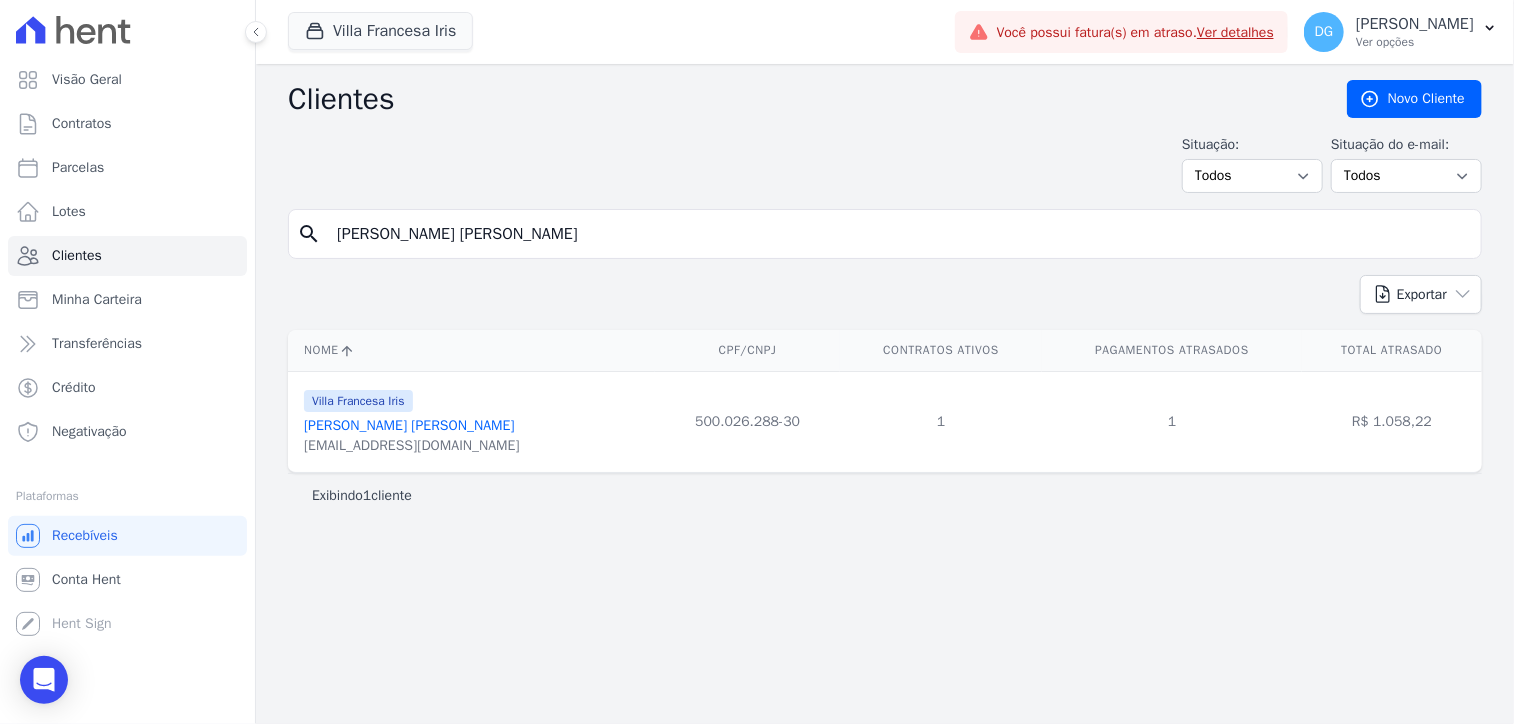 click on "Lucas Henrique Araujo Silva" at bounding box center [409, 425] 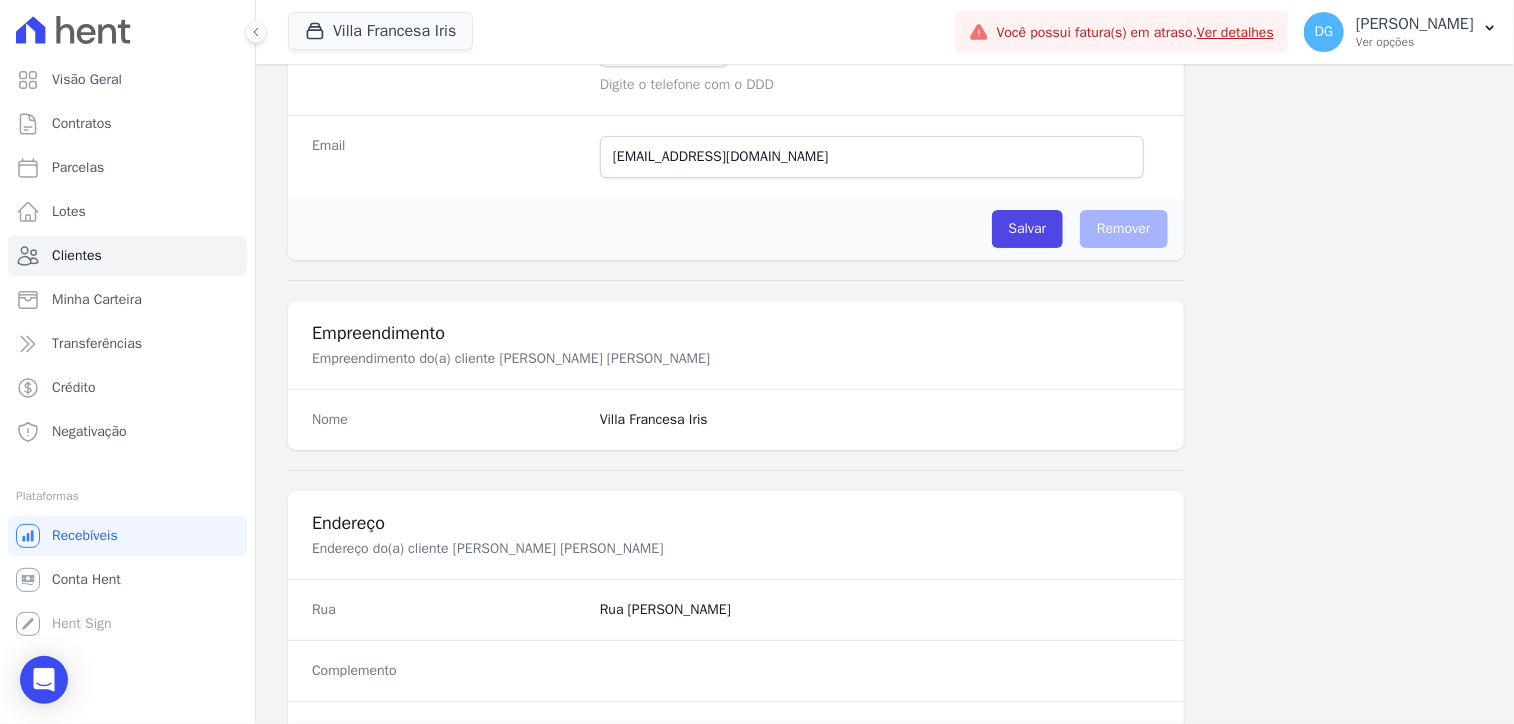 scroll, scrollTop: 1100, scrollLeft: 0, axis: vertical 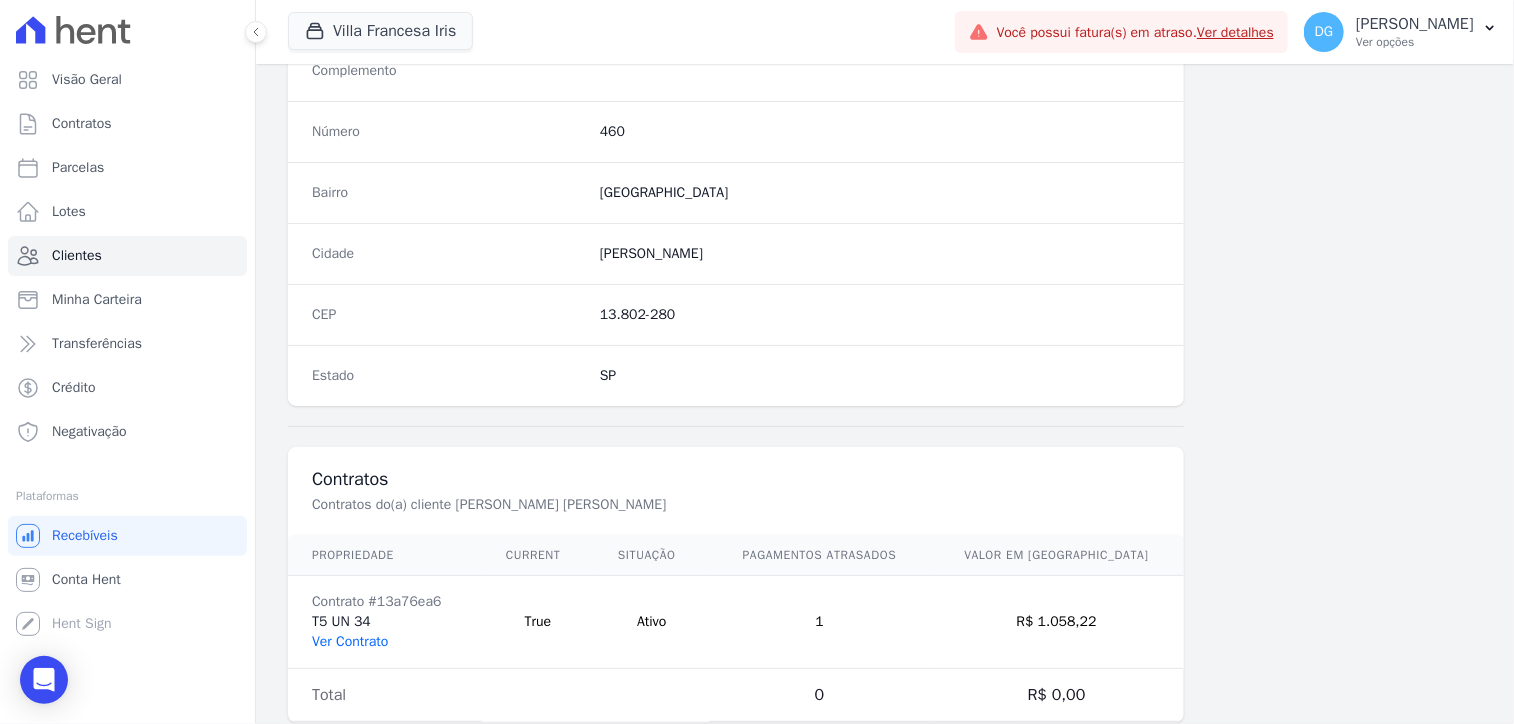 click on "Ver Contrato" at bounding box center [350, 641] 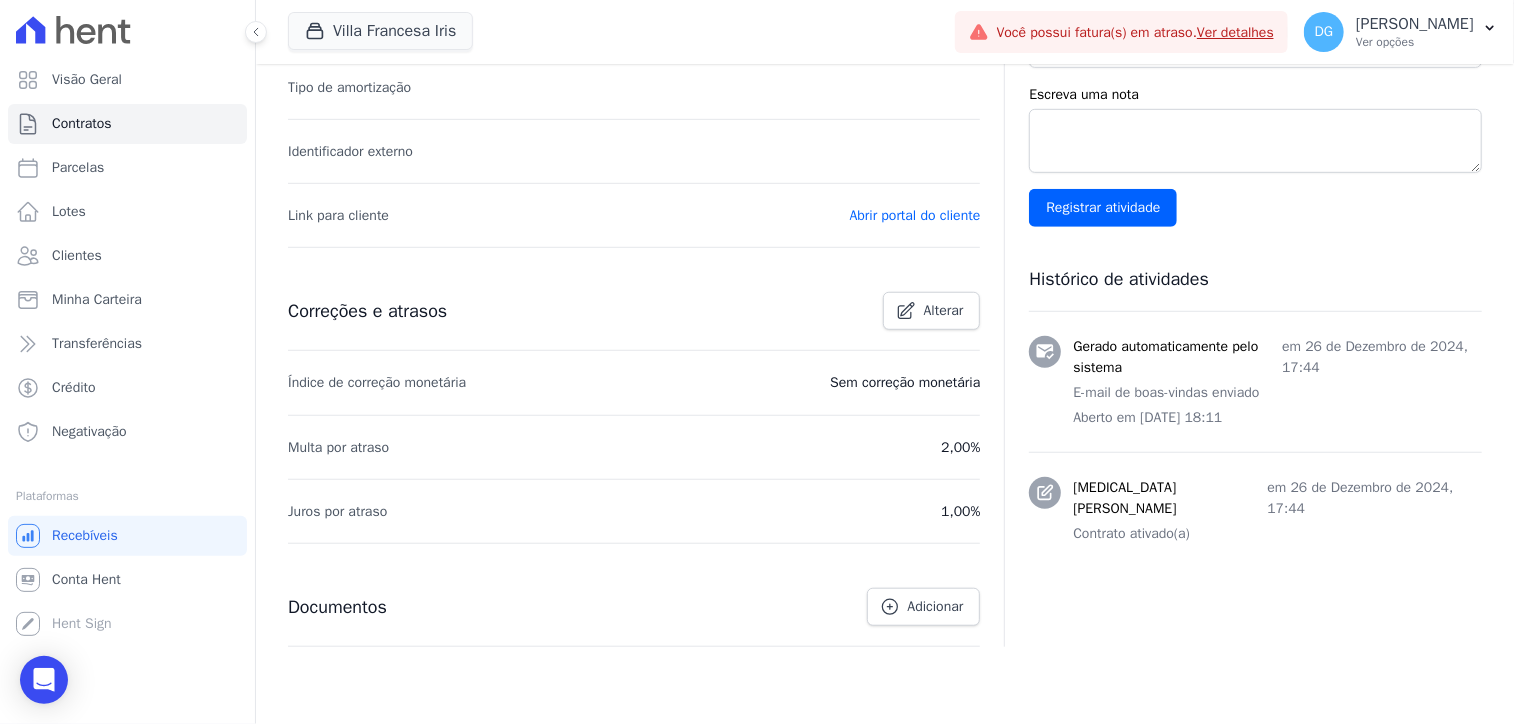 scroll, scrollTop: 0, scrollLeft: 0, axis: both 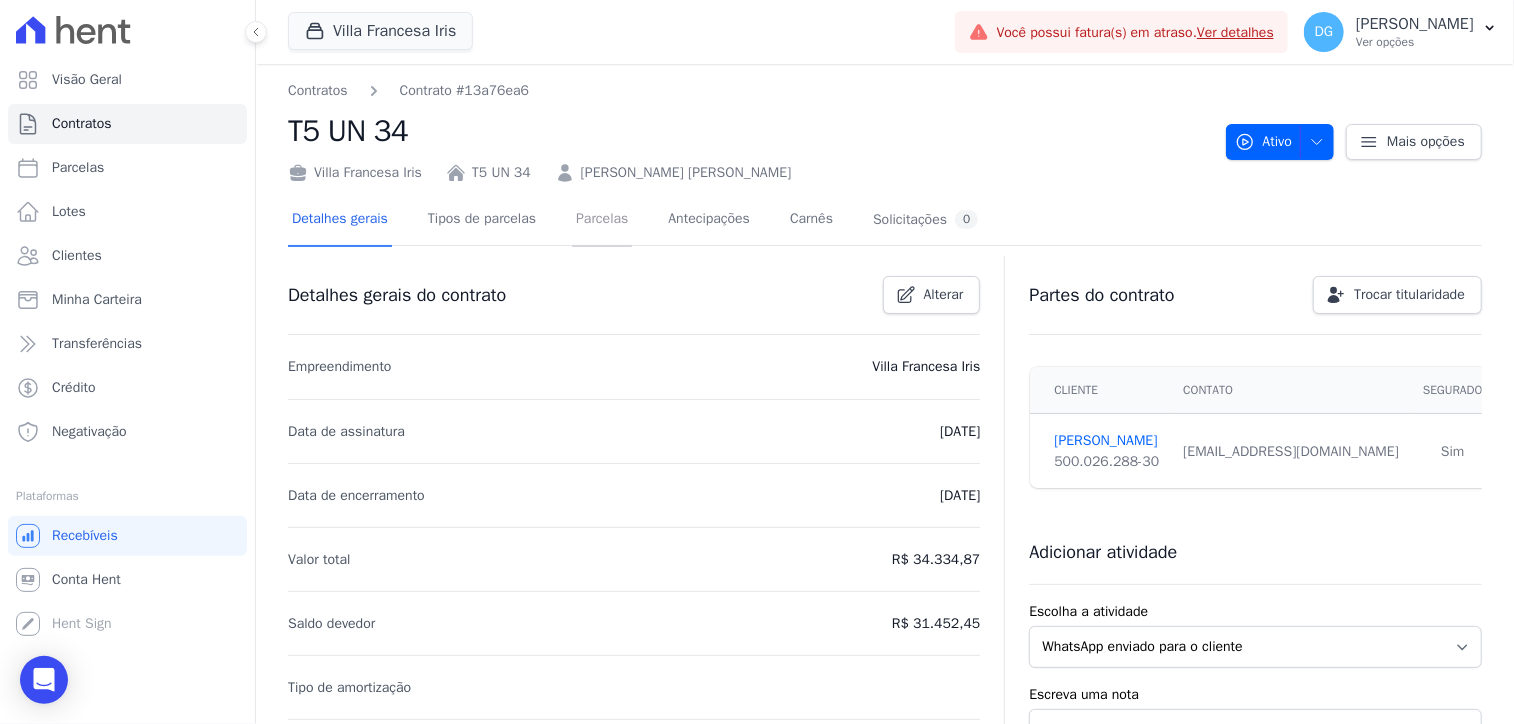 click on "Parcelas" at bounding box center [602, 220] 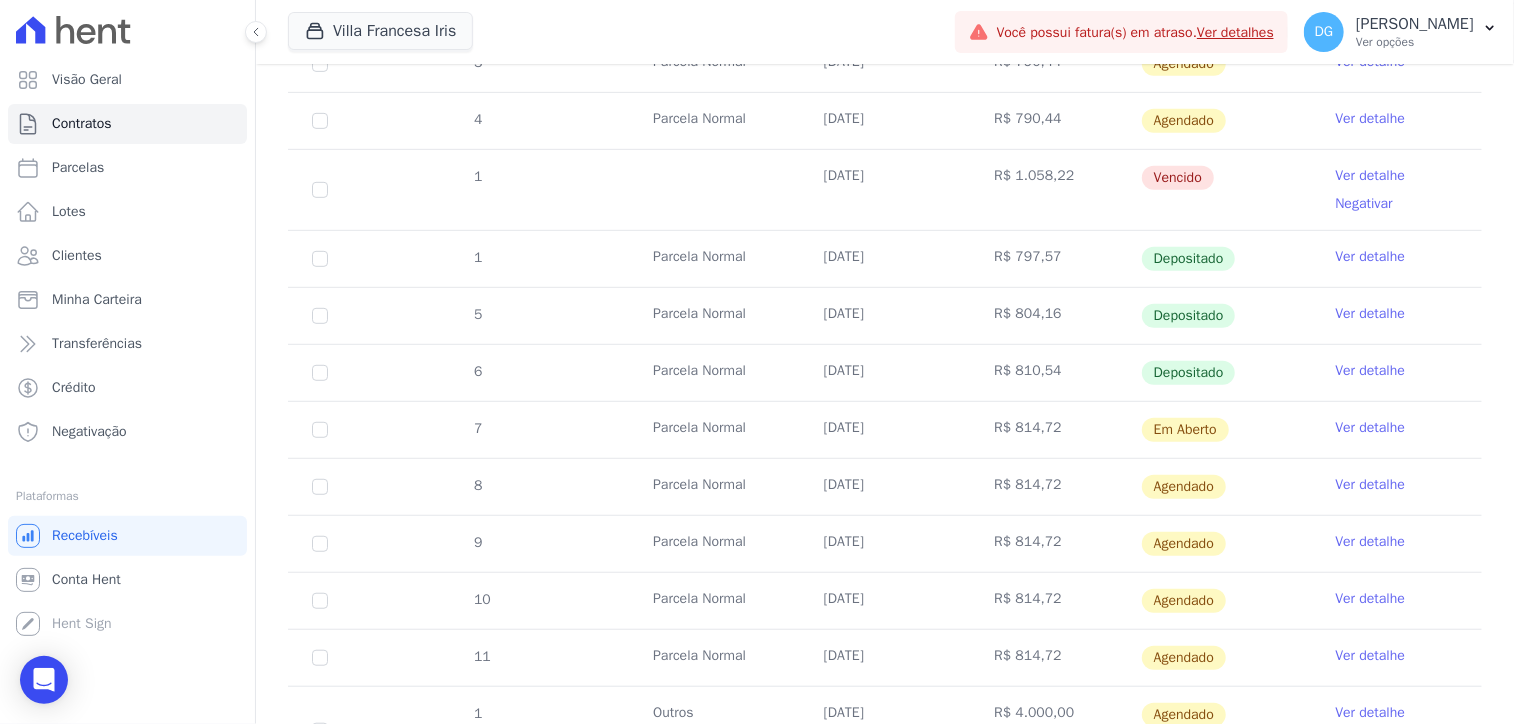 scroll, scrollTop: 700, scrollLeft: 0, axis: vertical 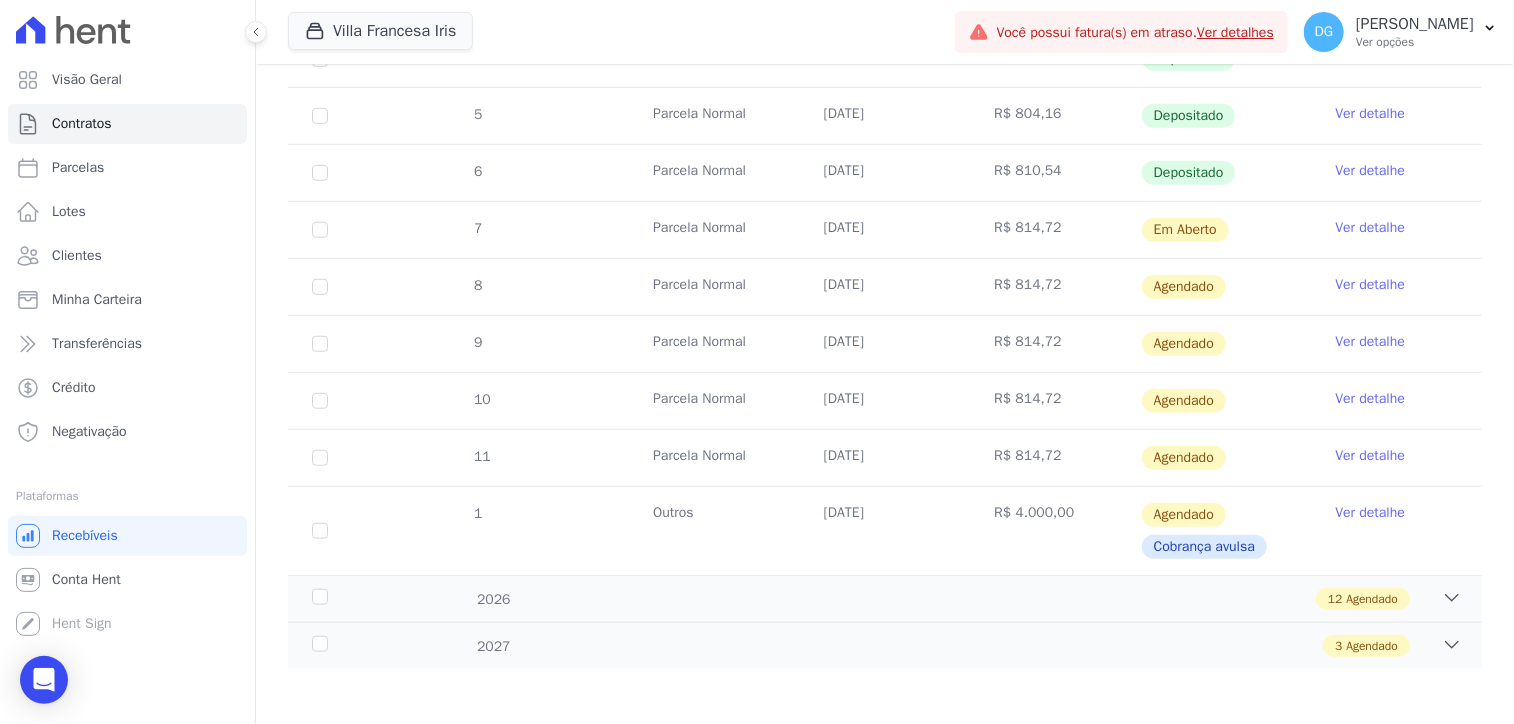 drag, startPoint x: 820, startPoint y: 226, endPoint x: 913, endPoint y: 223, distance: 93.04838 